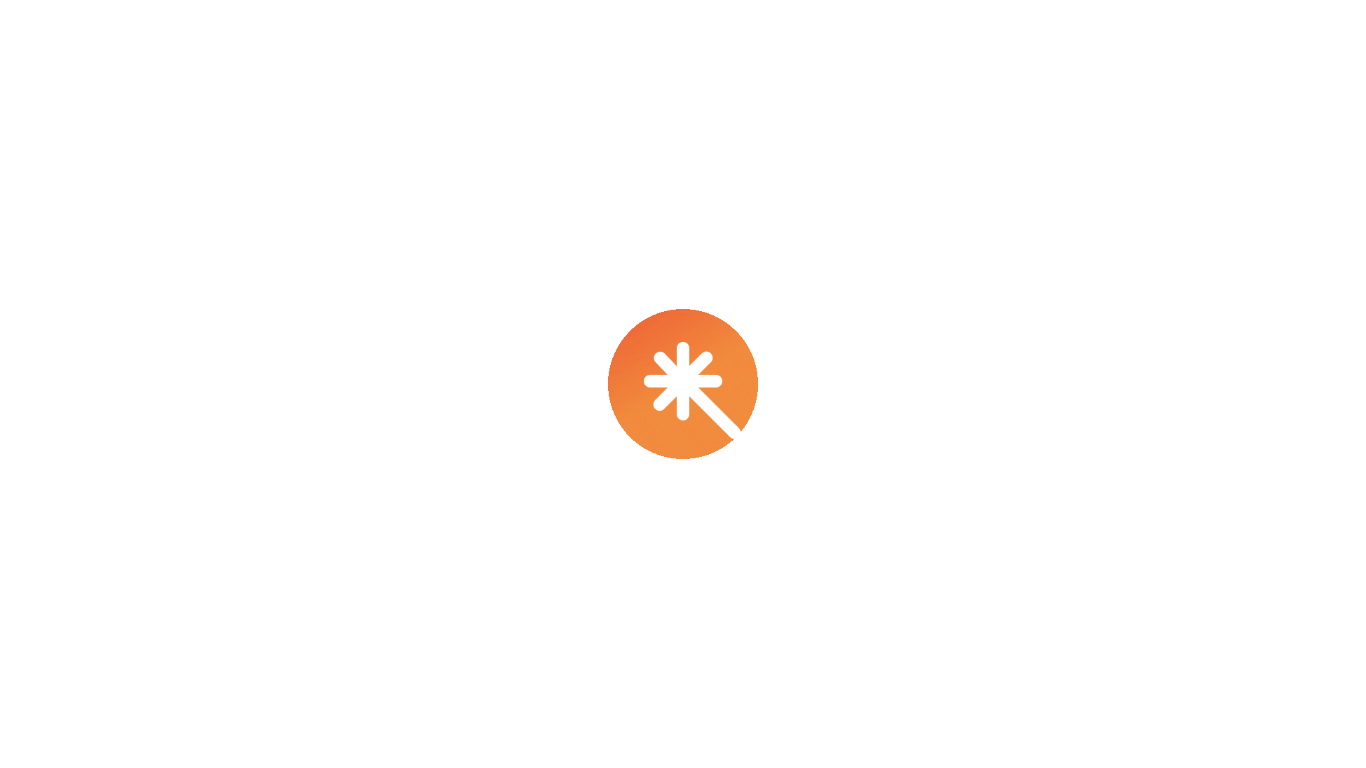 scroll, scrollTop: 0, scrollLeft: 0, axis: both 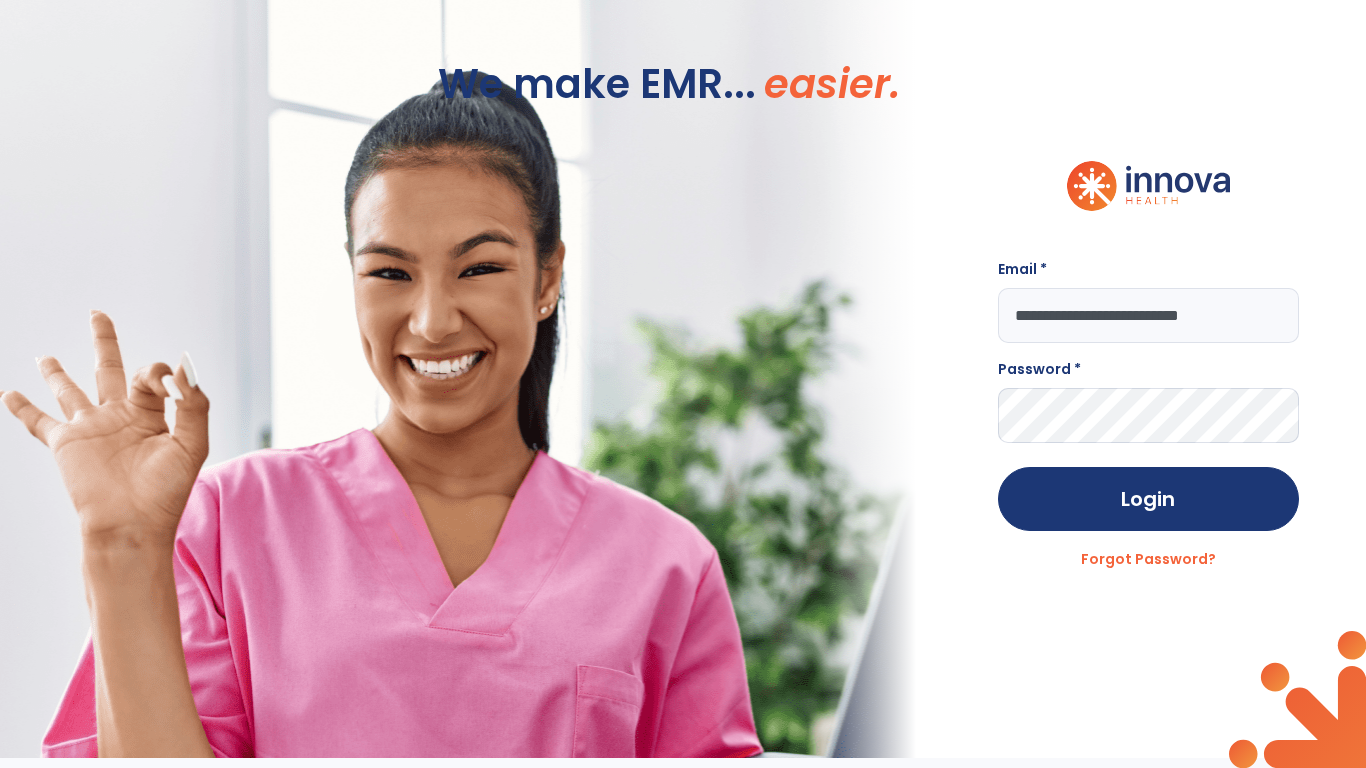 type on "**********" 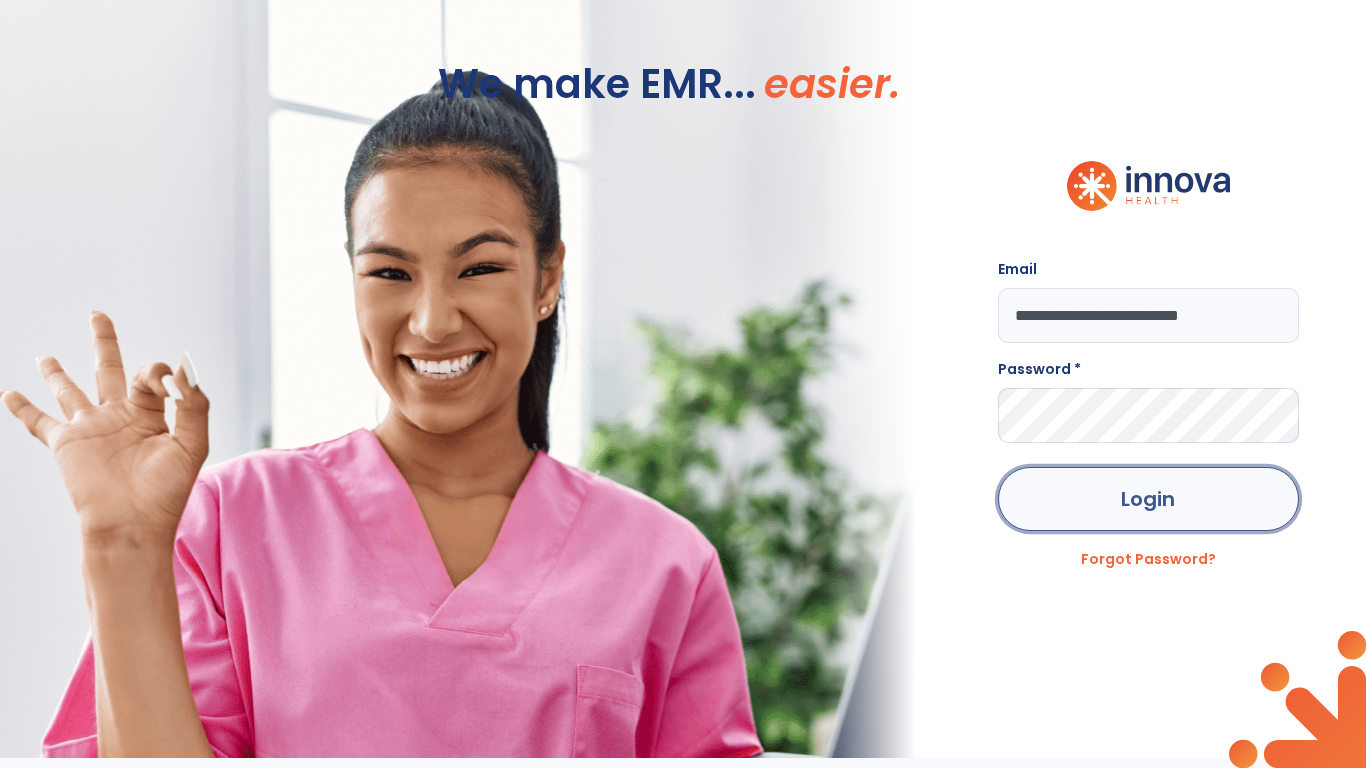 click on "Login" 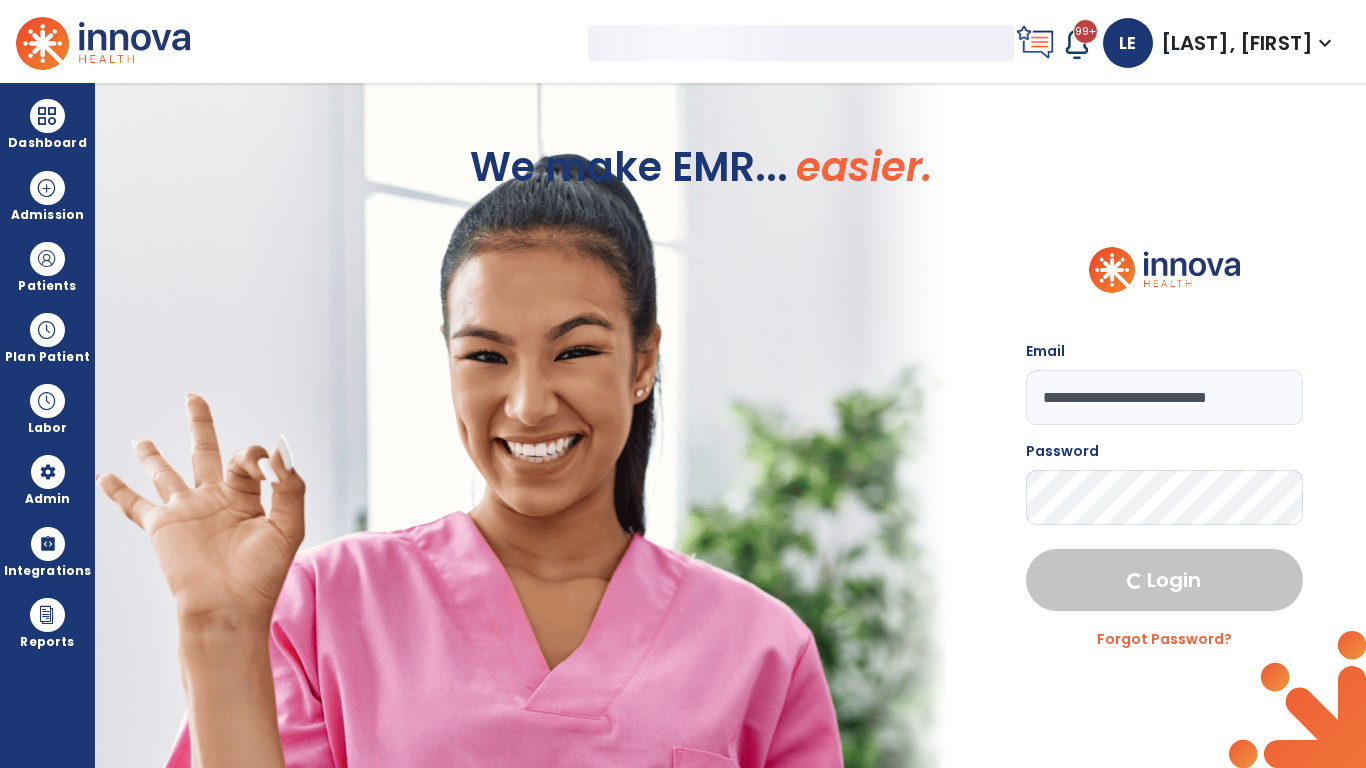 select on "***" 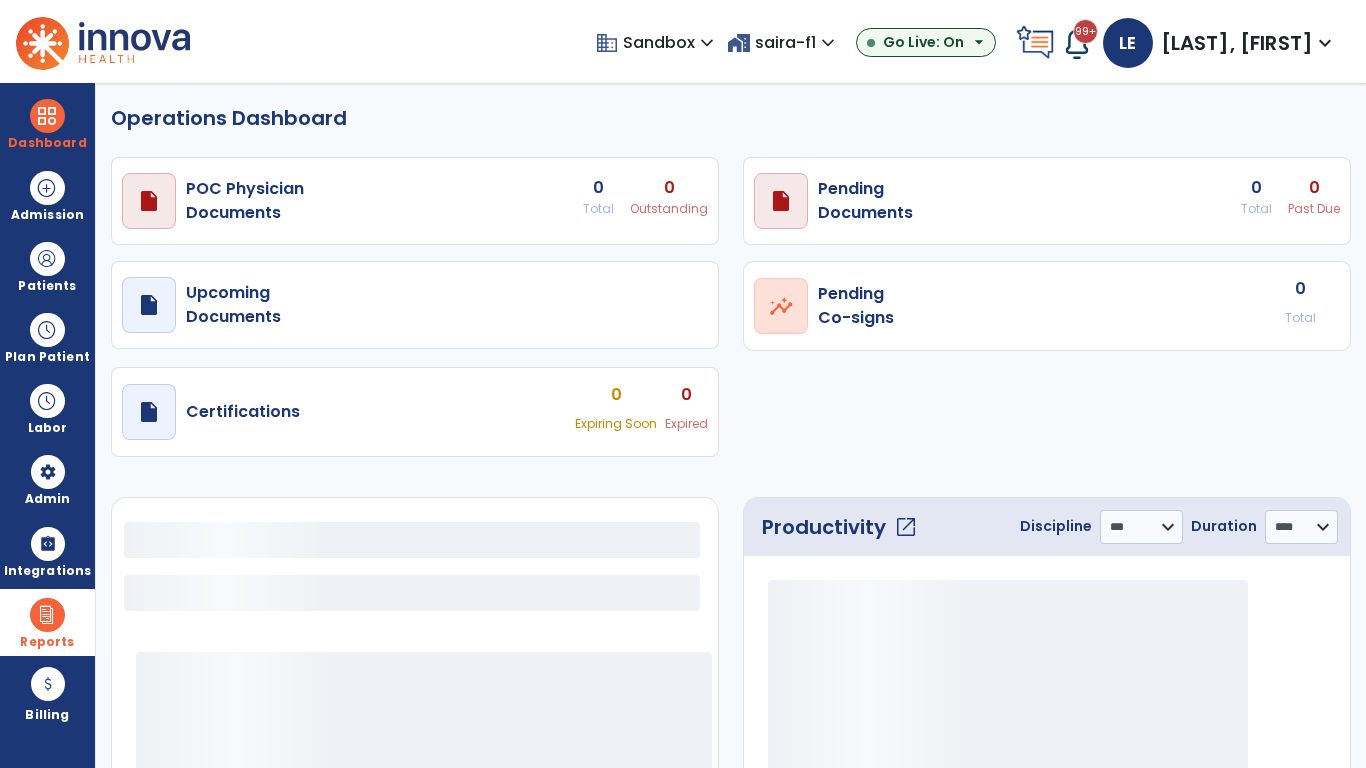 click at bounding box center [47, 615] 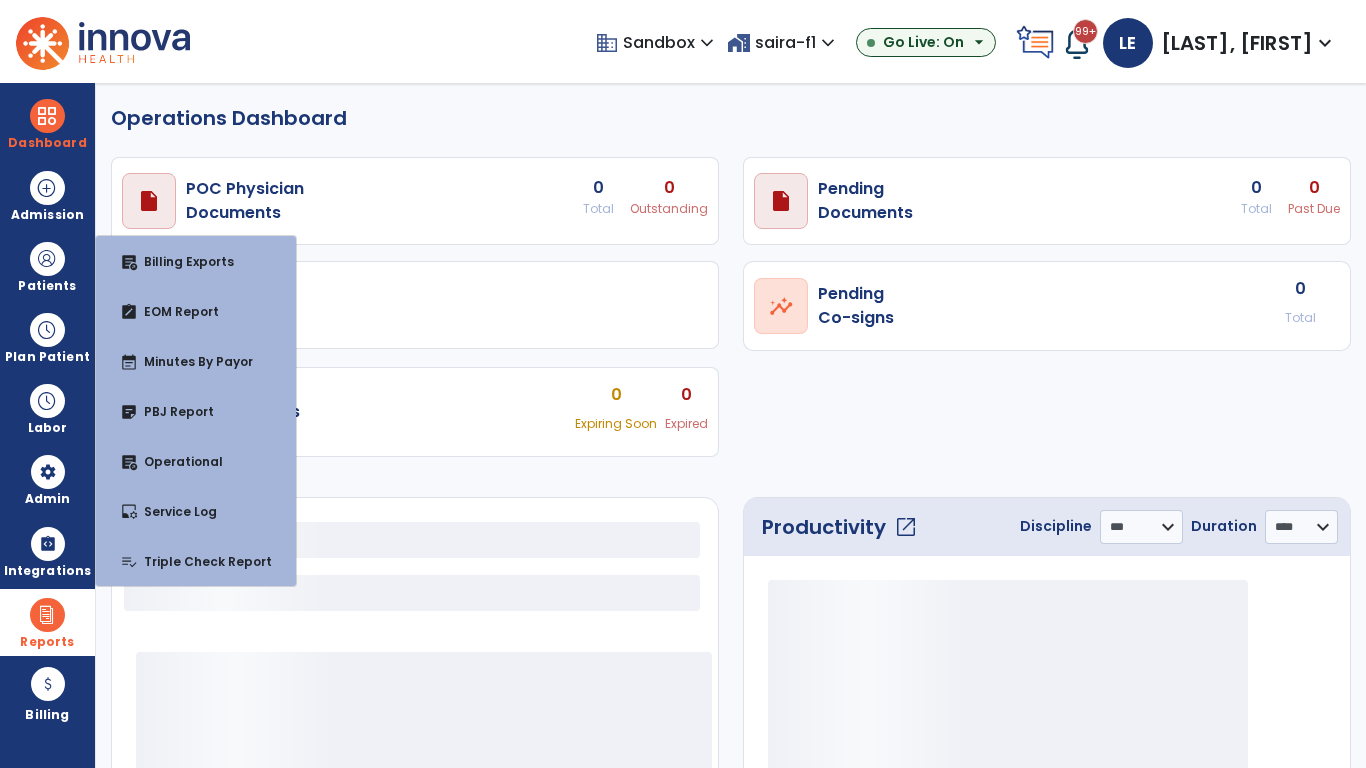 select on "***" 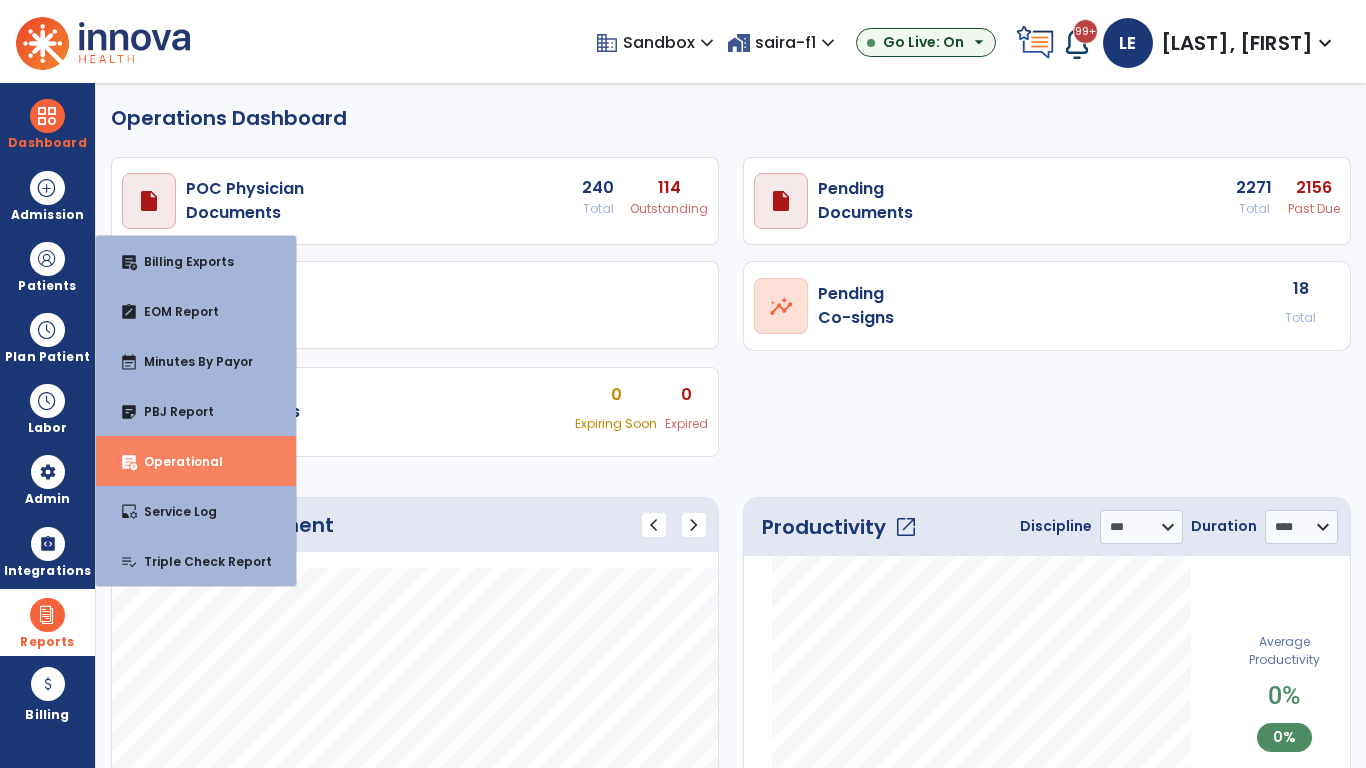 click on "Operational" at bounding box center (175, 461) 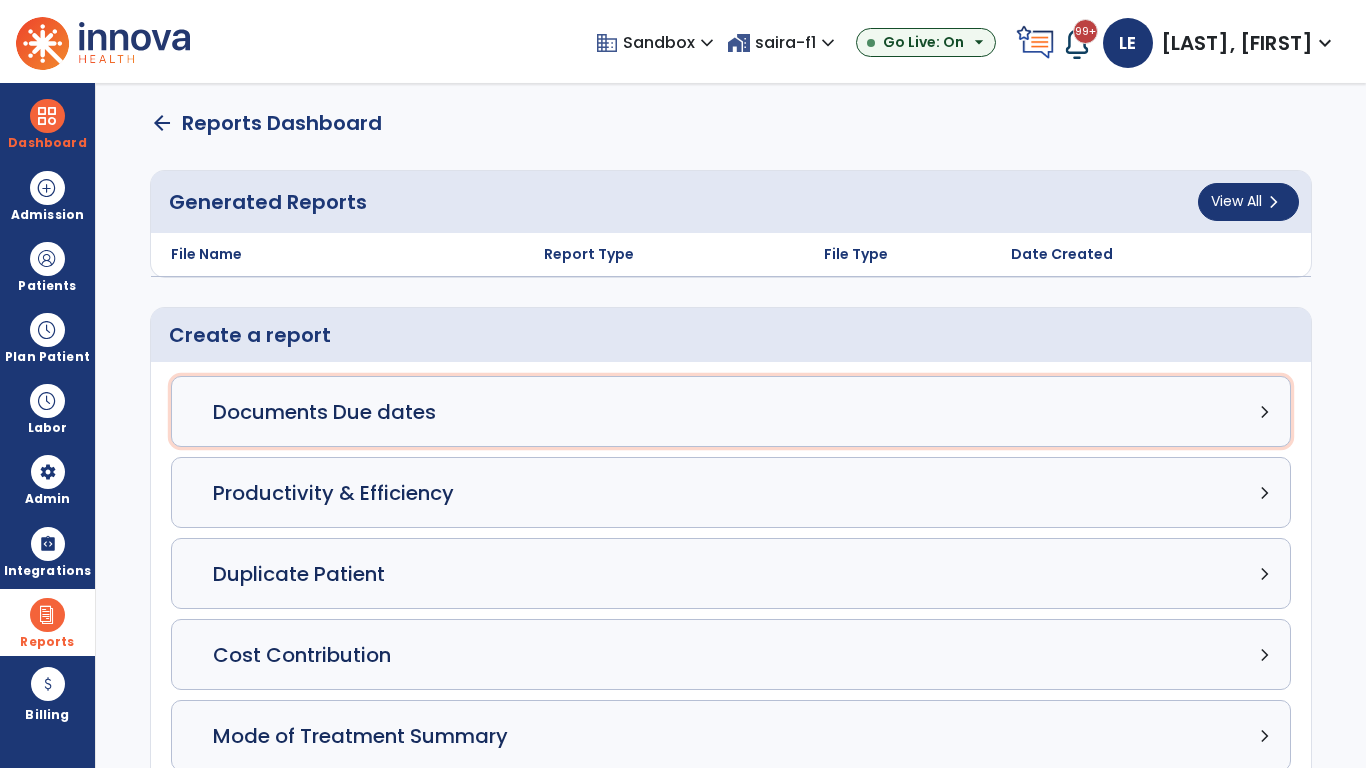 click on "Documents Due dates chevron_right" 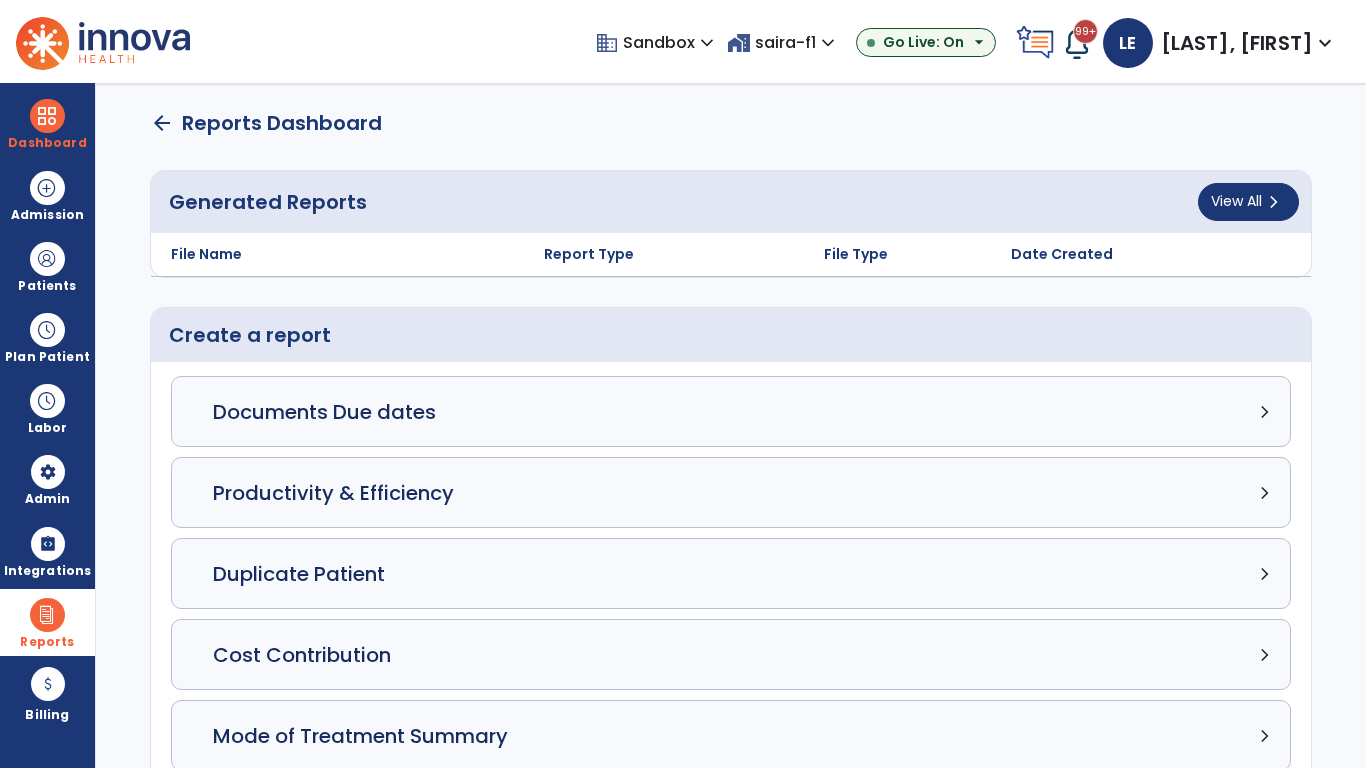 select on "***" 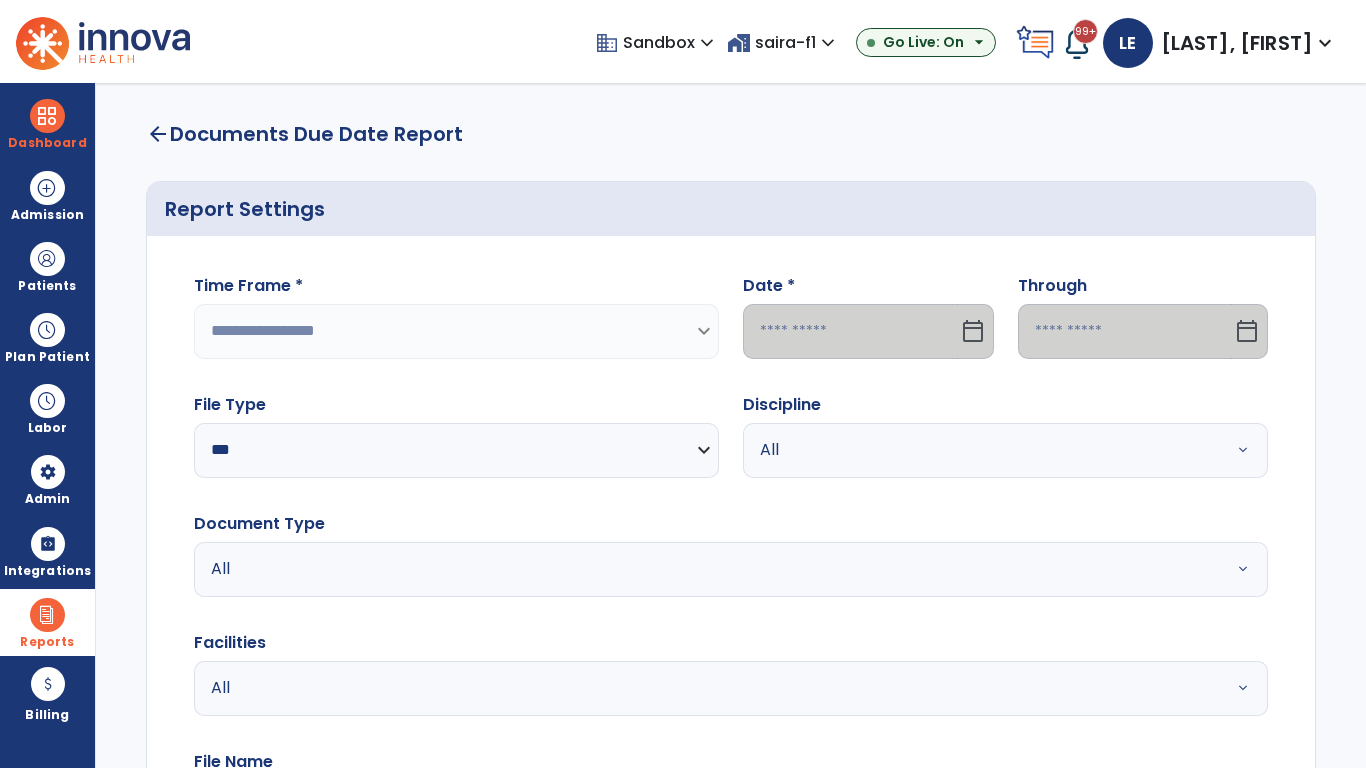select on "*****" 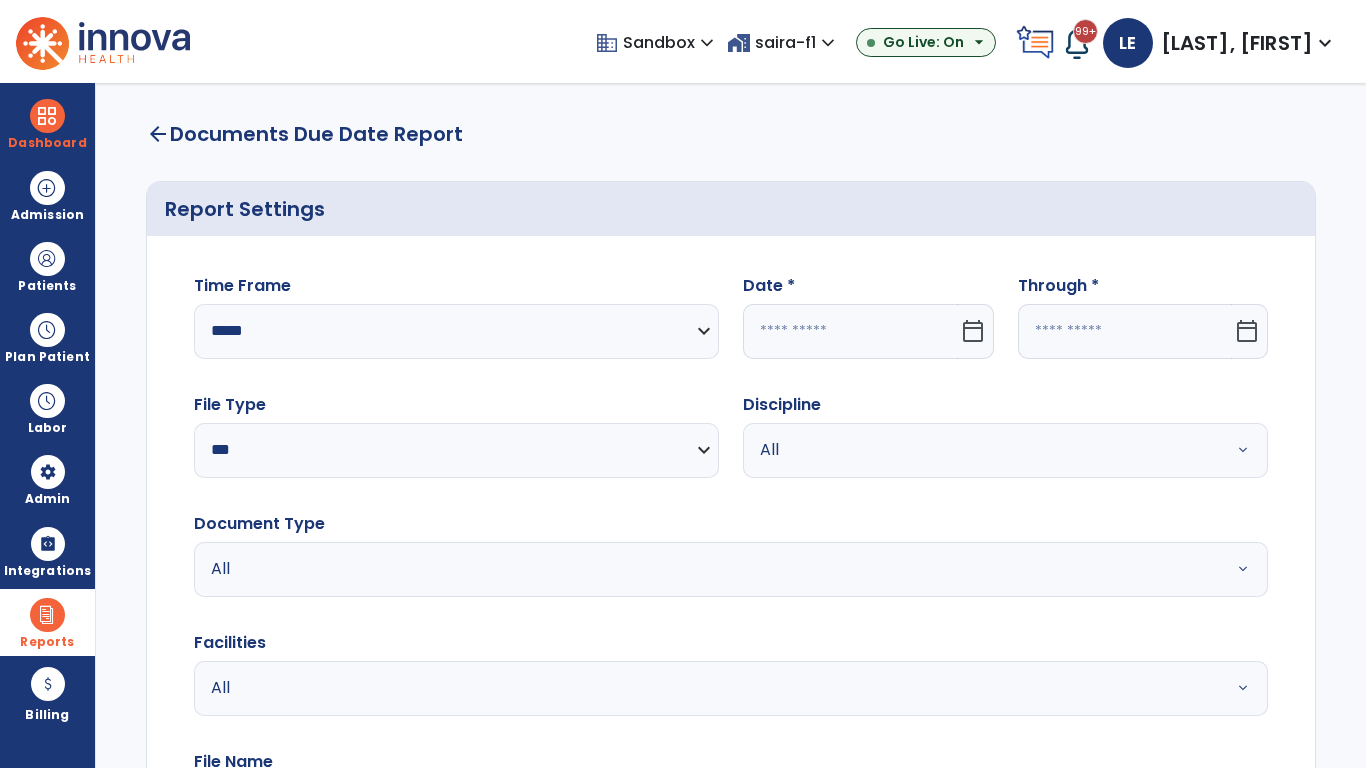 click 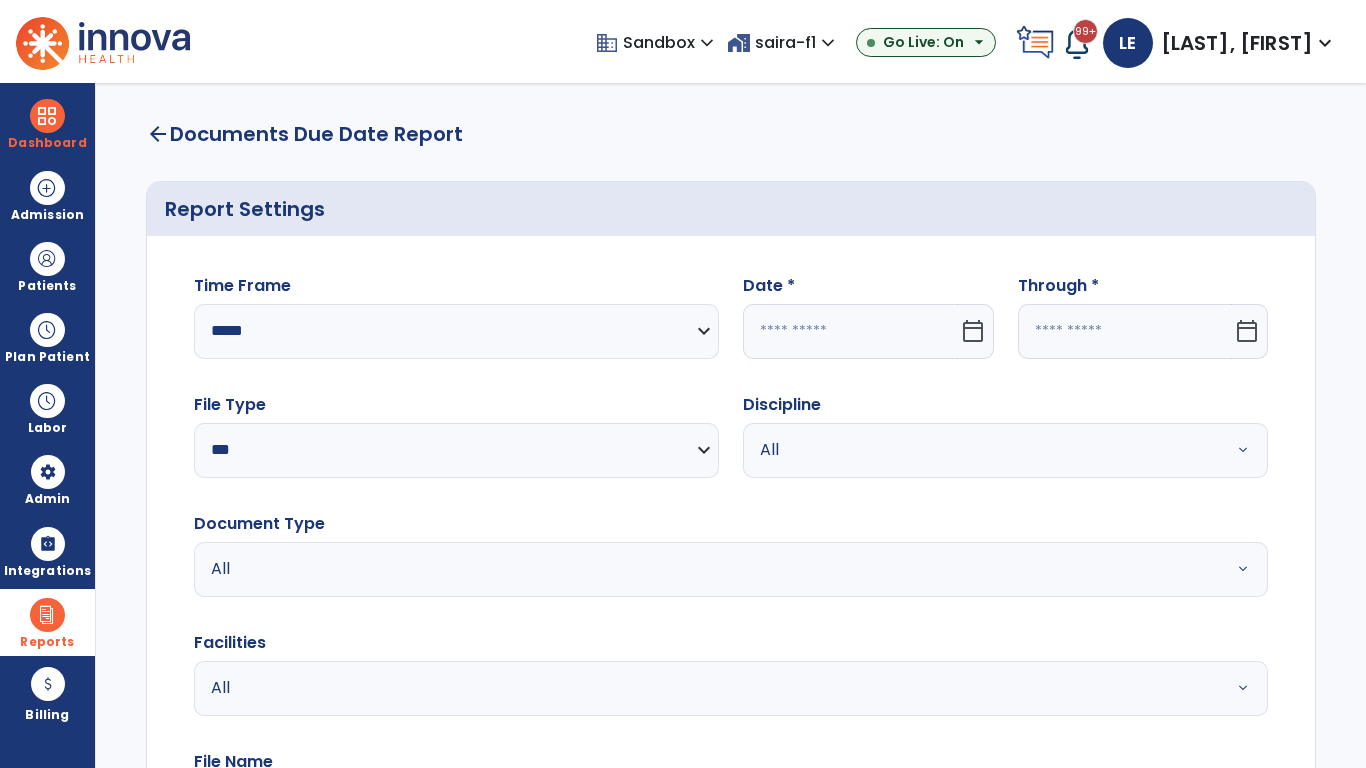 select on "*" 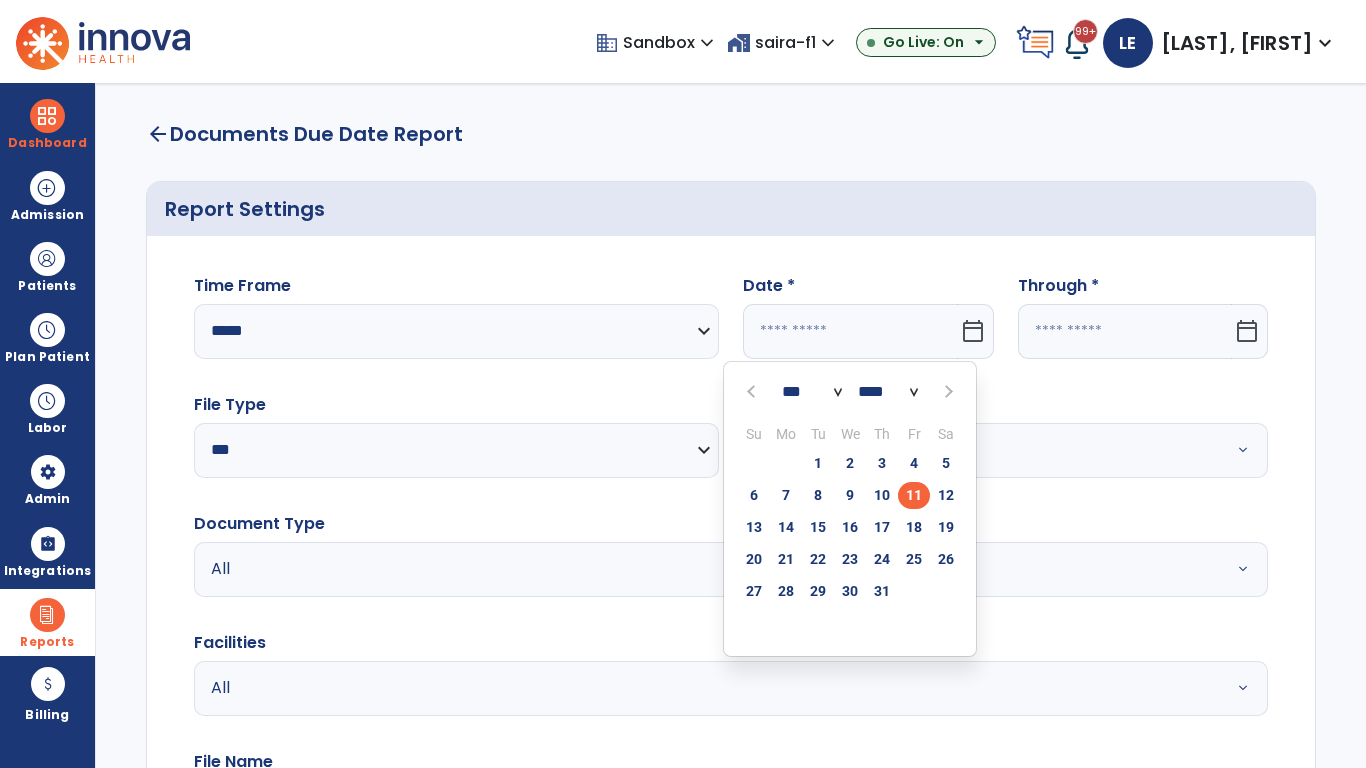 select on "****" 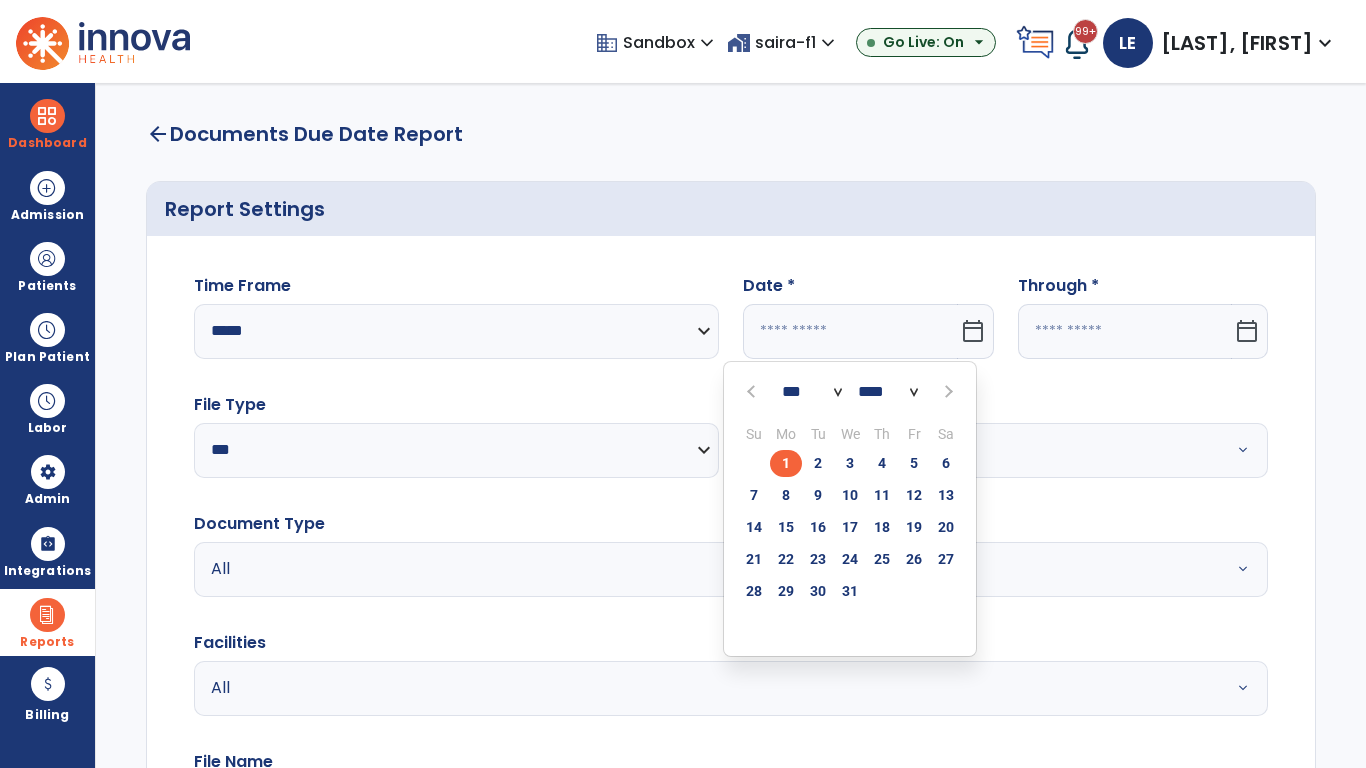 select on "**" 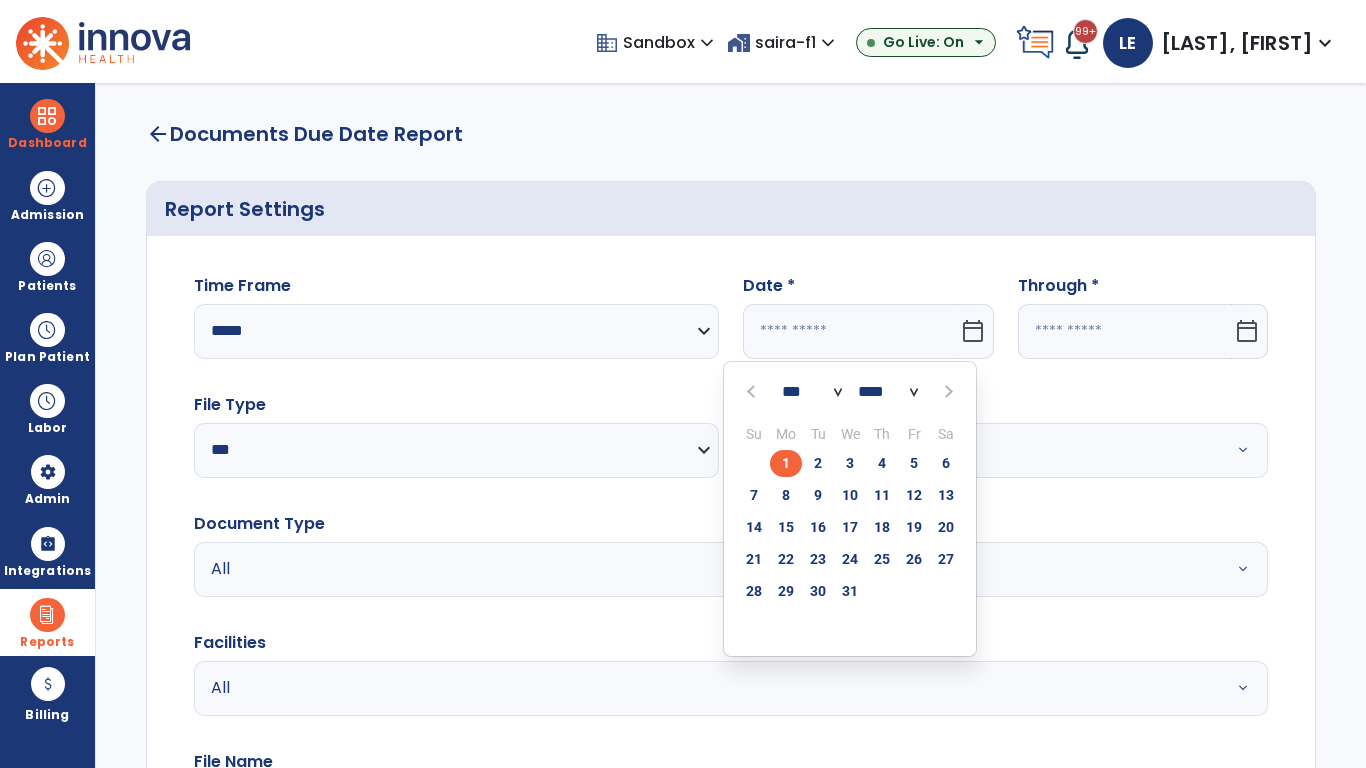 type on "*********" 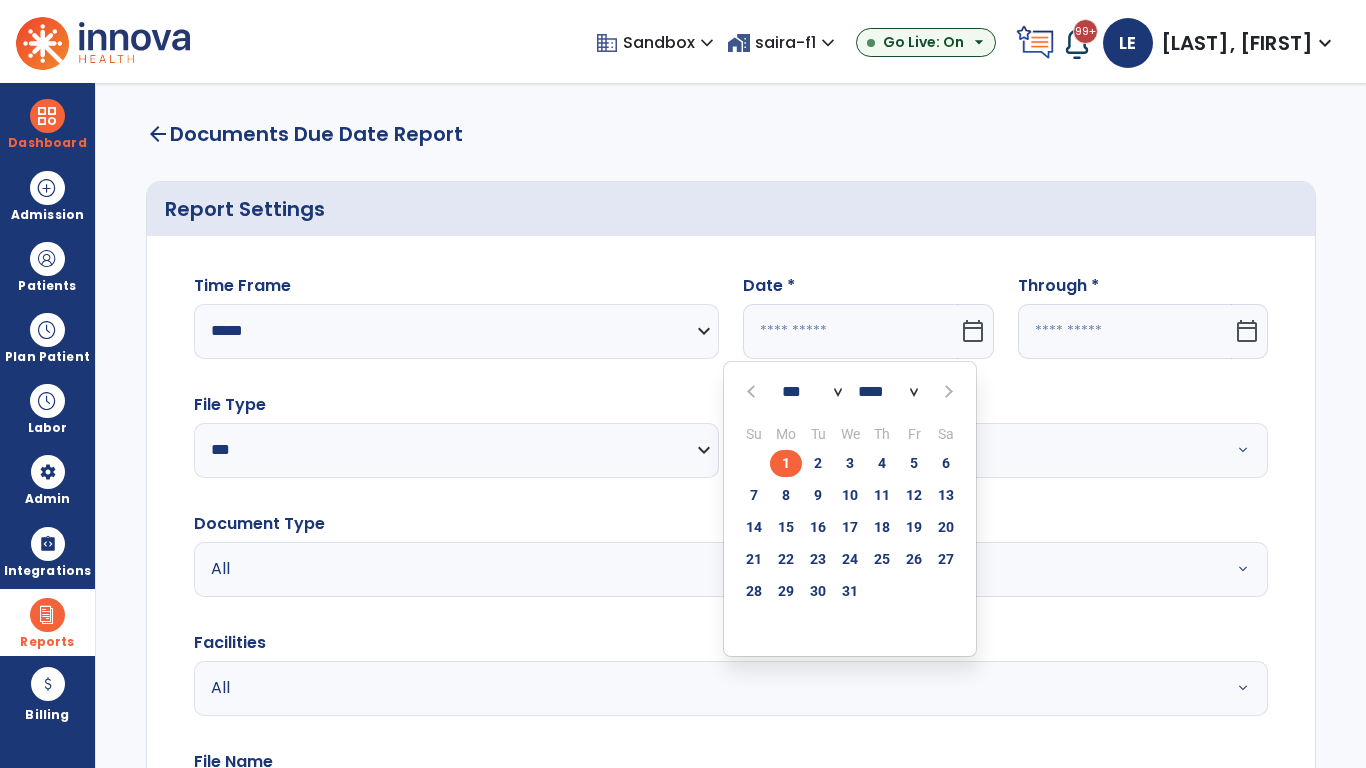 type on "**********" 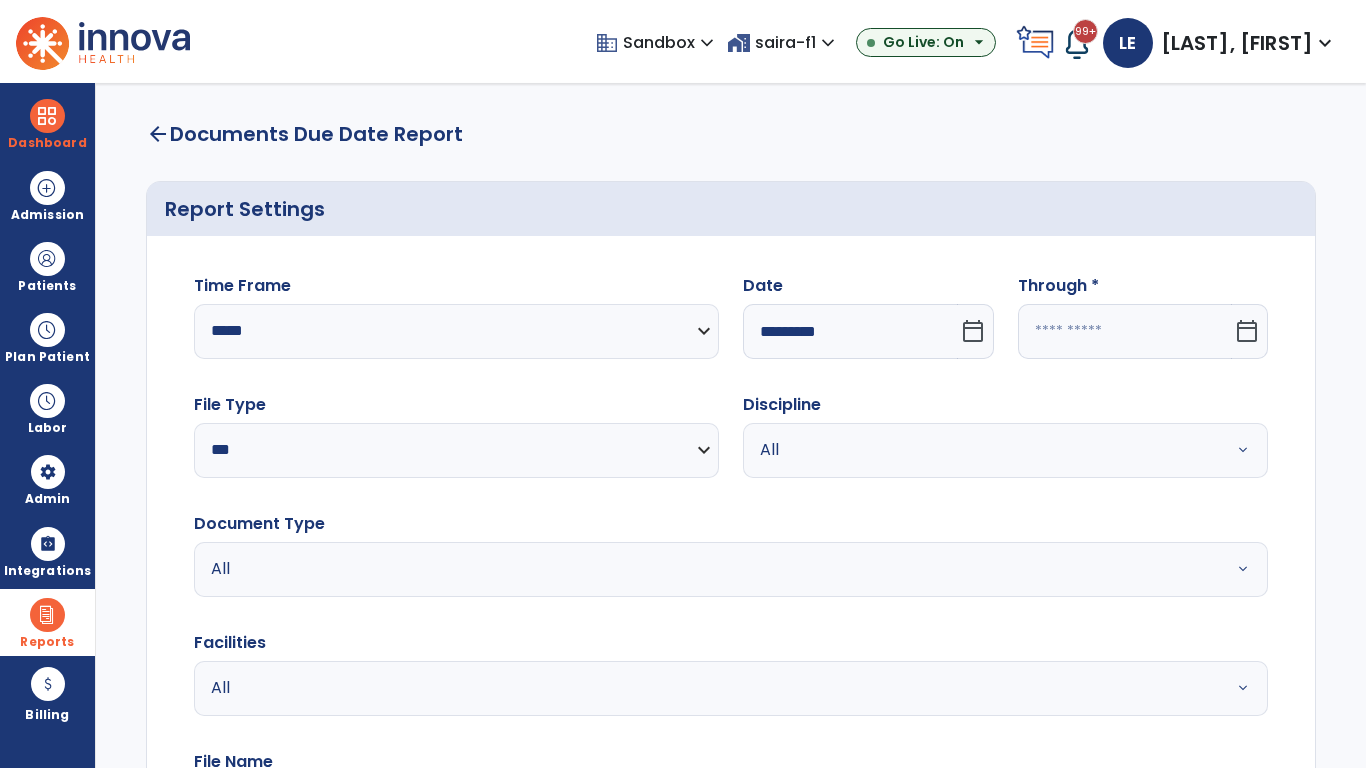 click 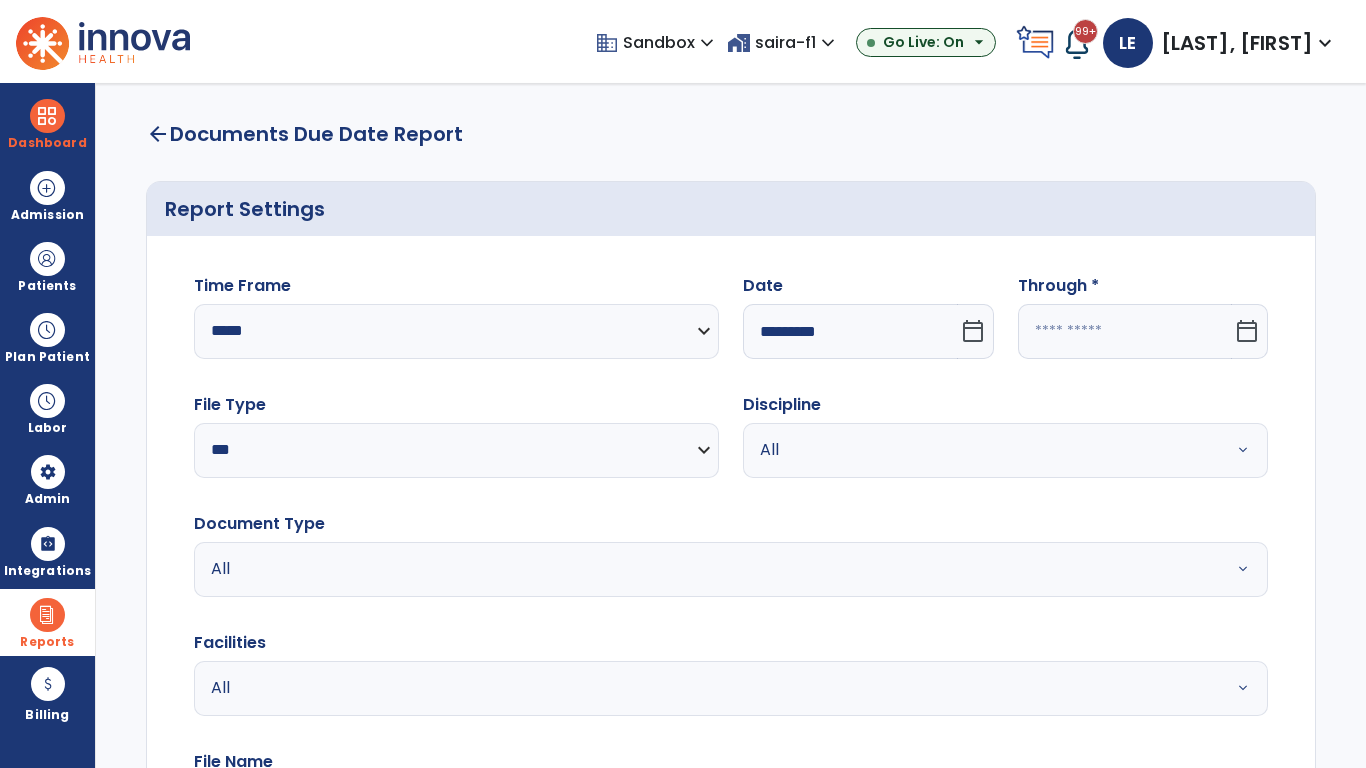 select on "*" 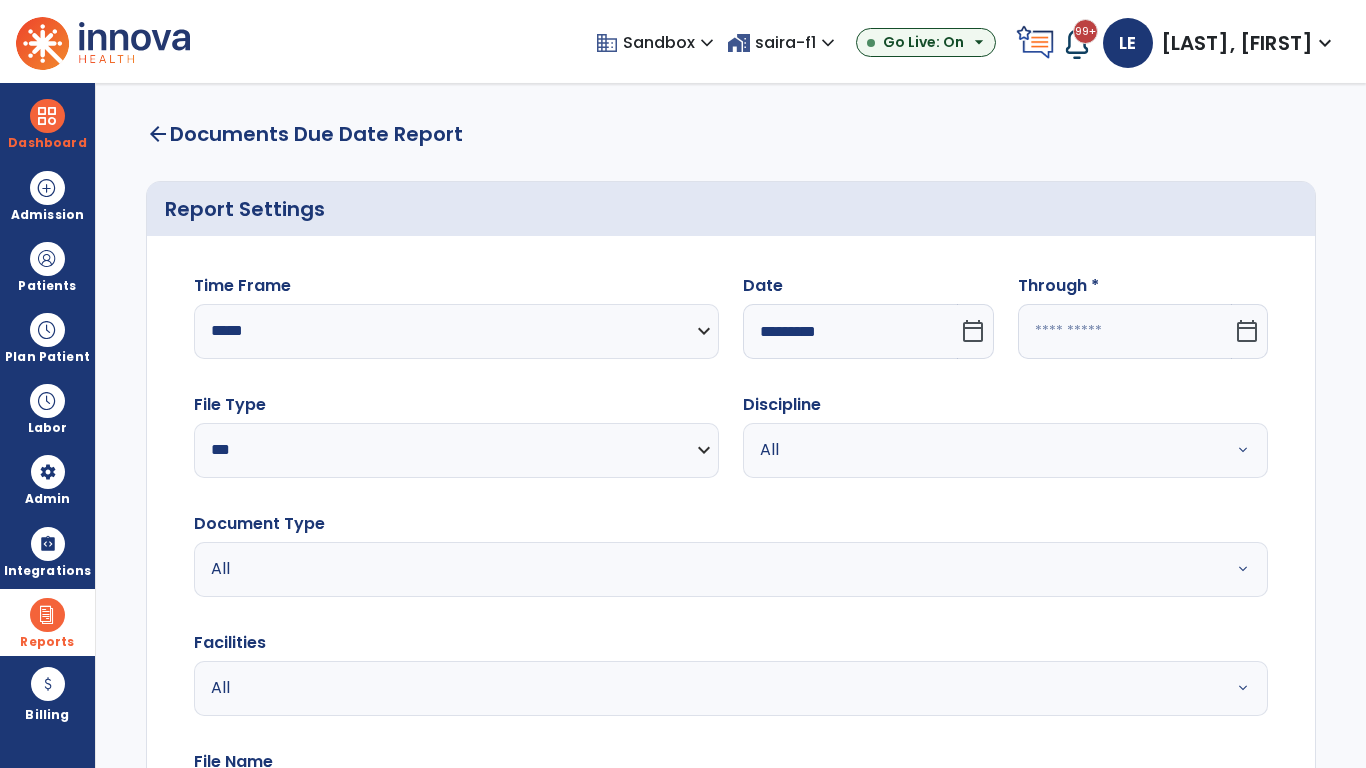 select on "****" 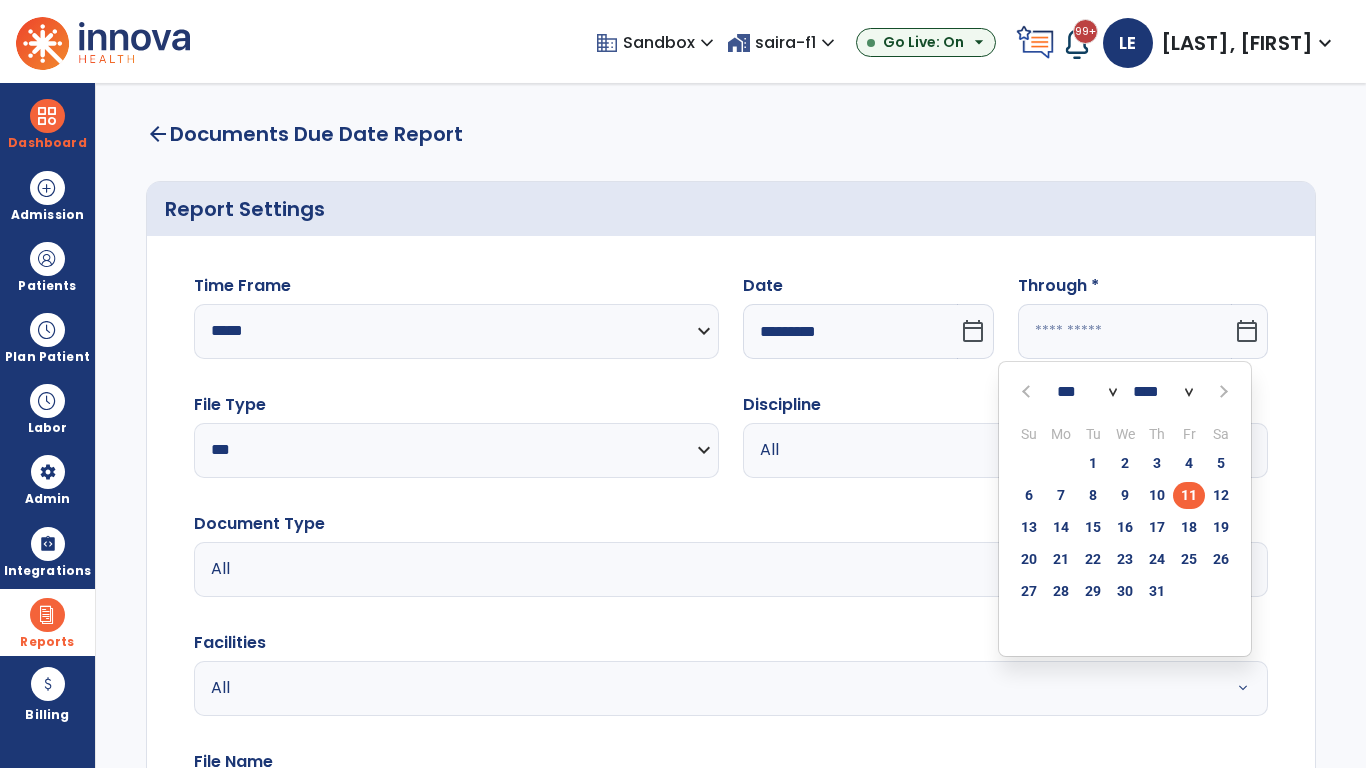 select on "*" 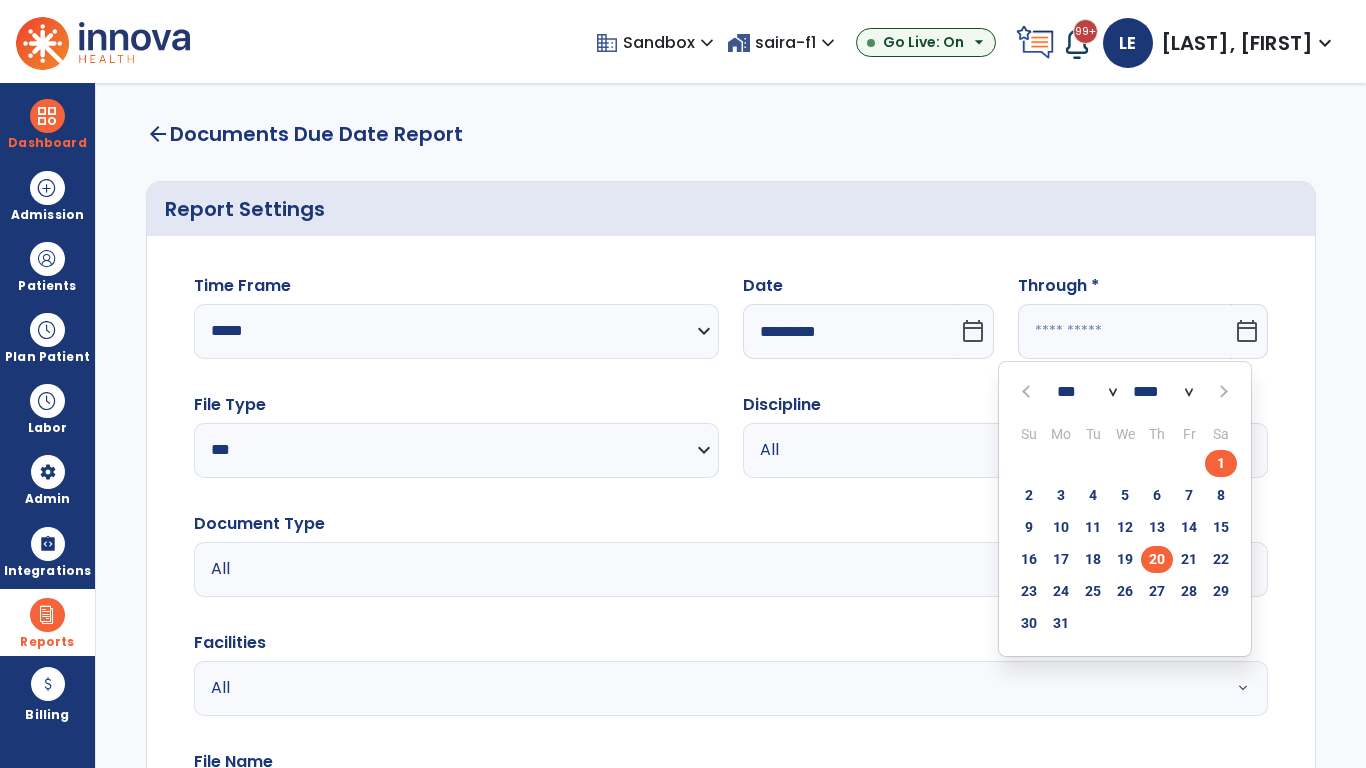 click on "20" 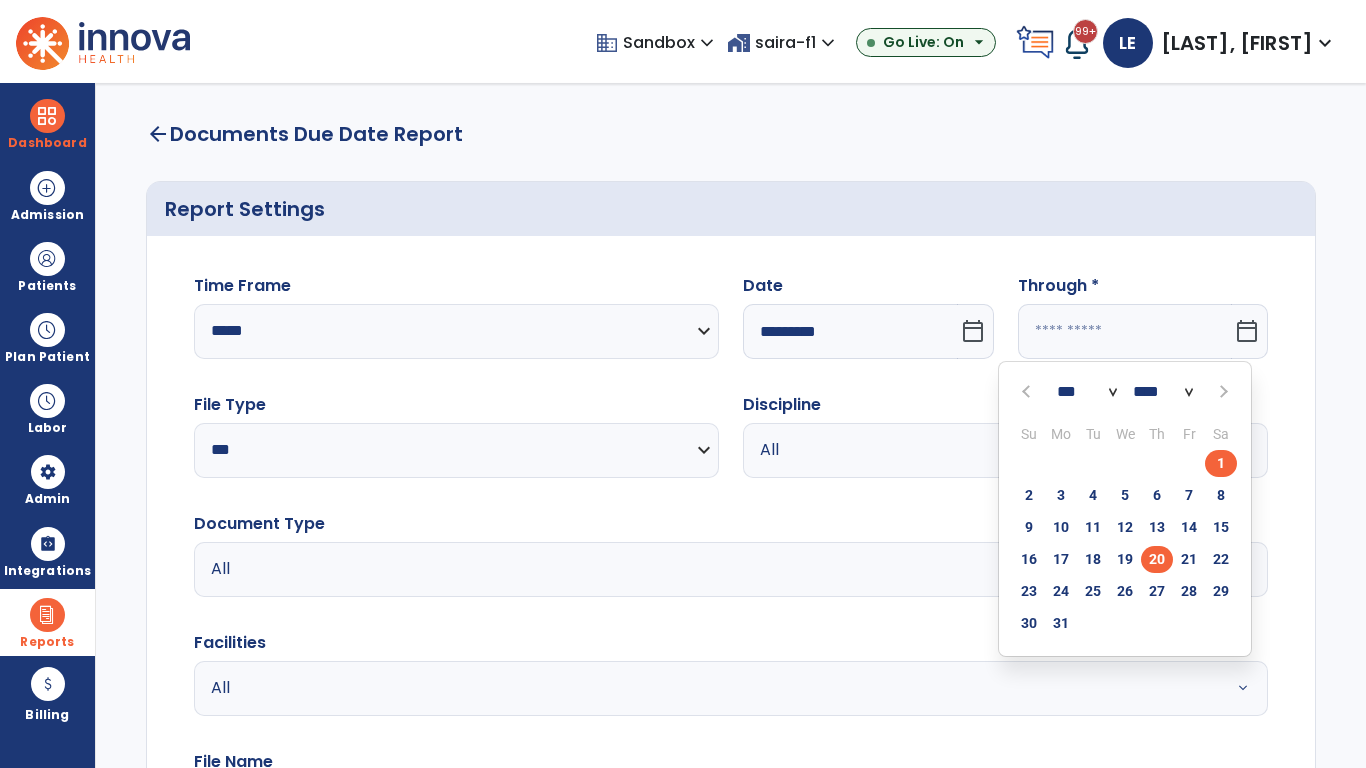 type on "*********" 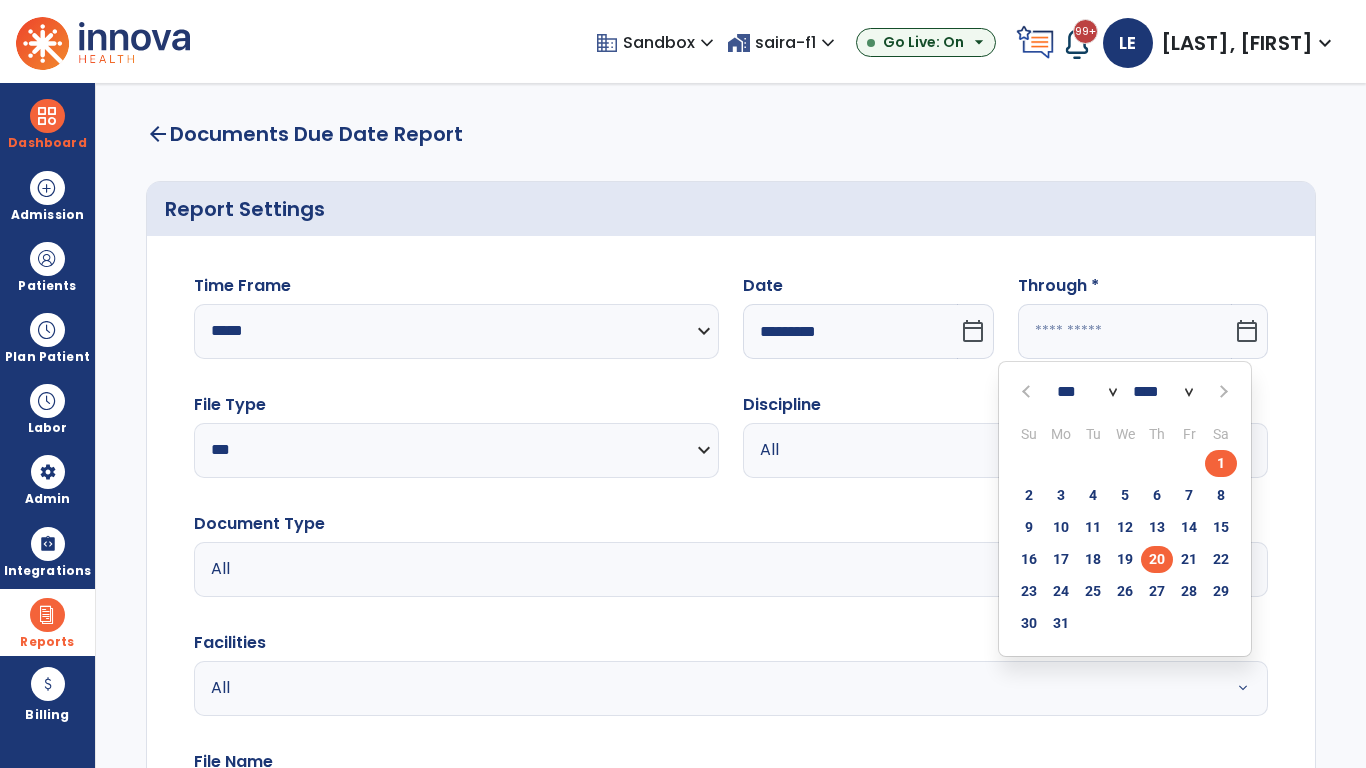 type on "**********" 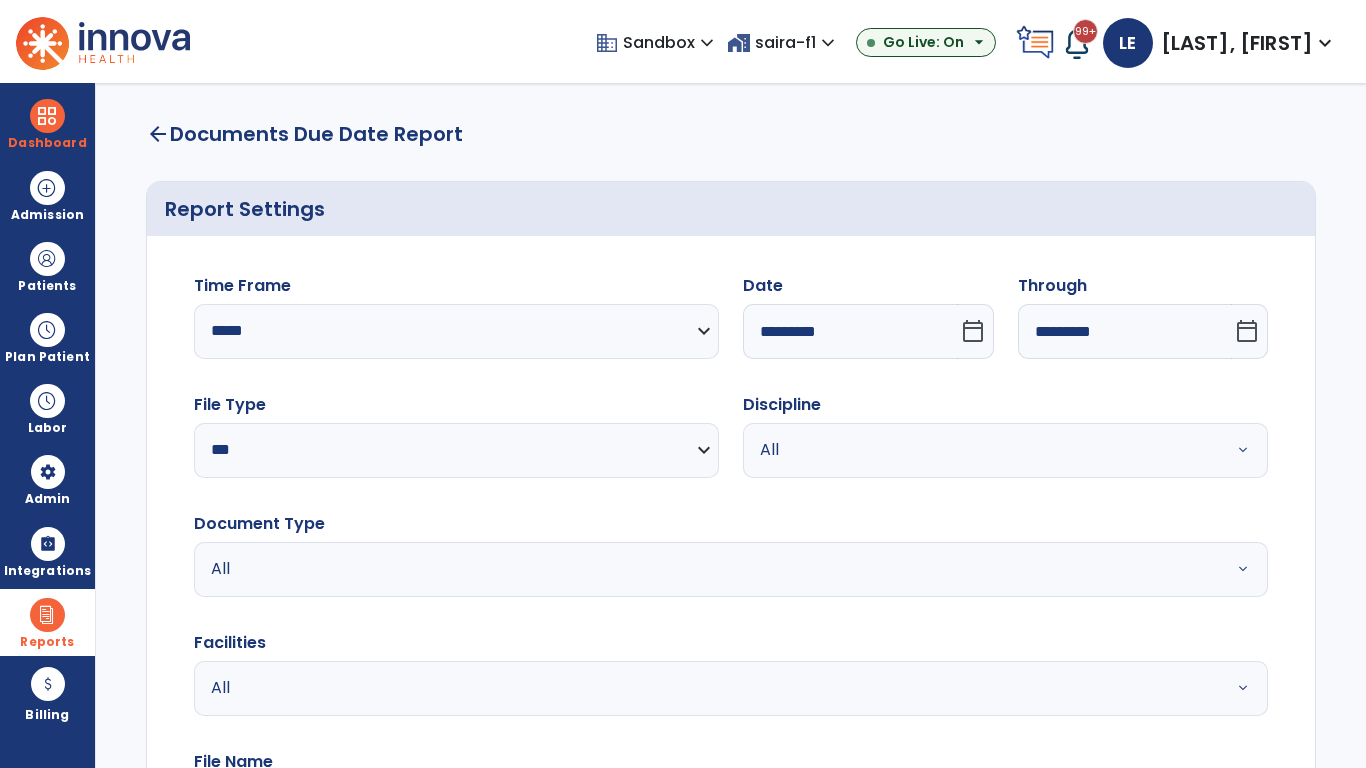 scroll, scrollTop: 51, scrollLeft: 0, axis: vertical 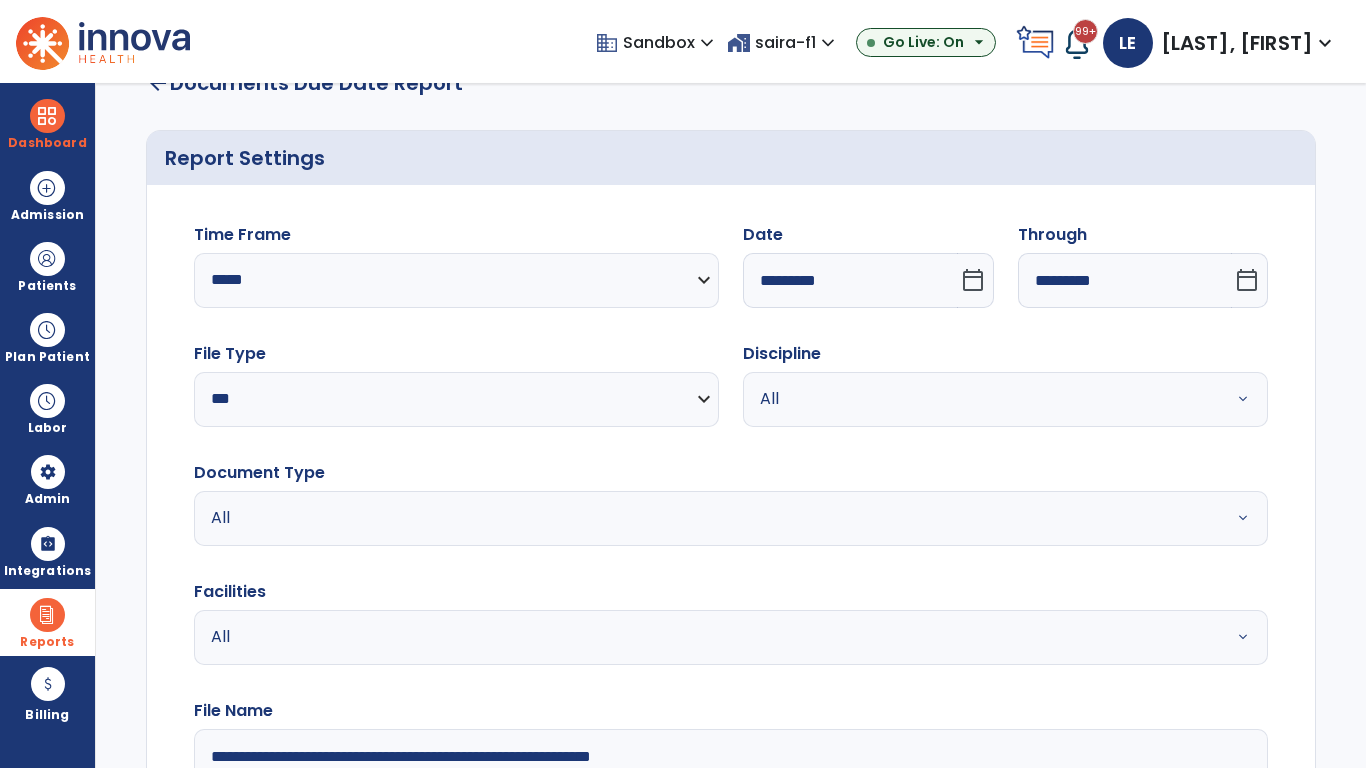 type on "**********" 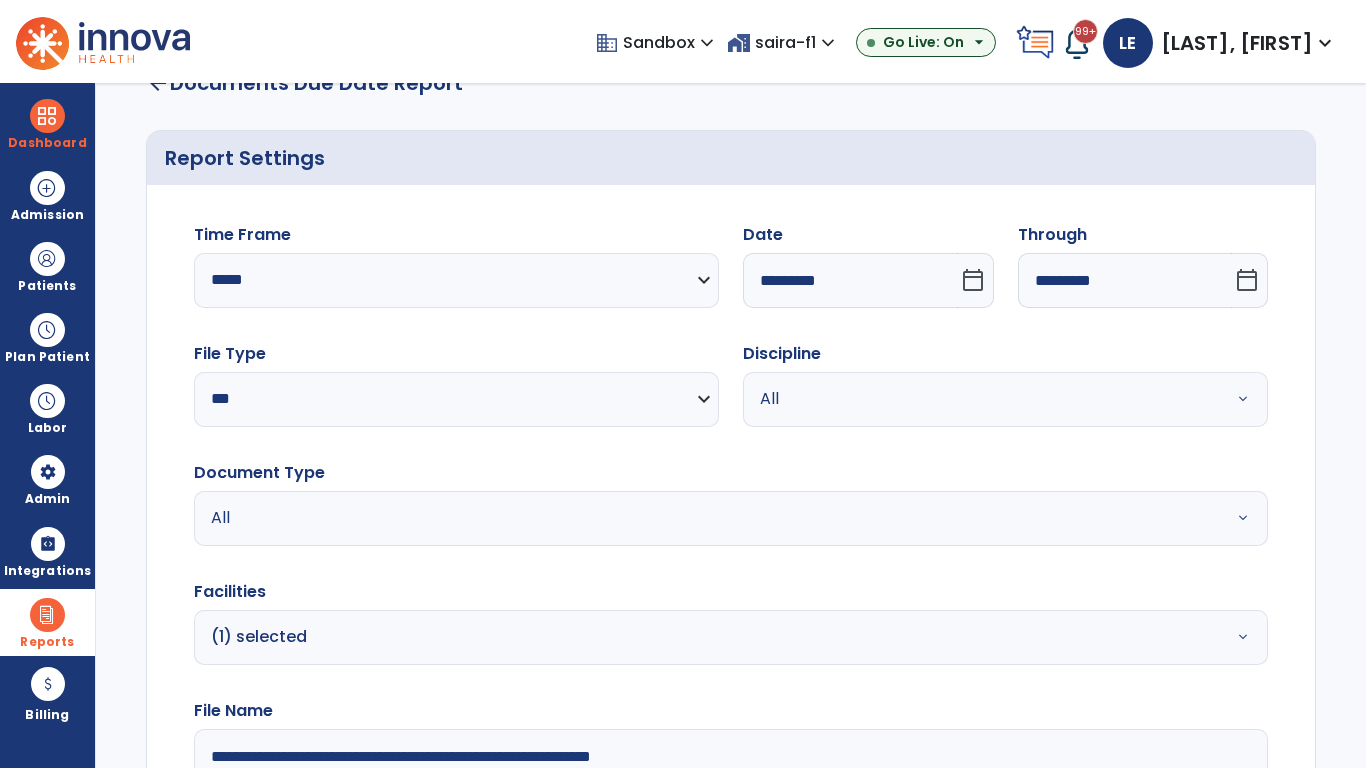 click on "All" at bounding box center [981, 399] 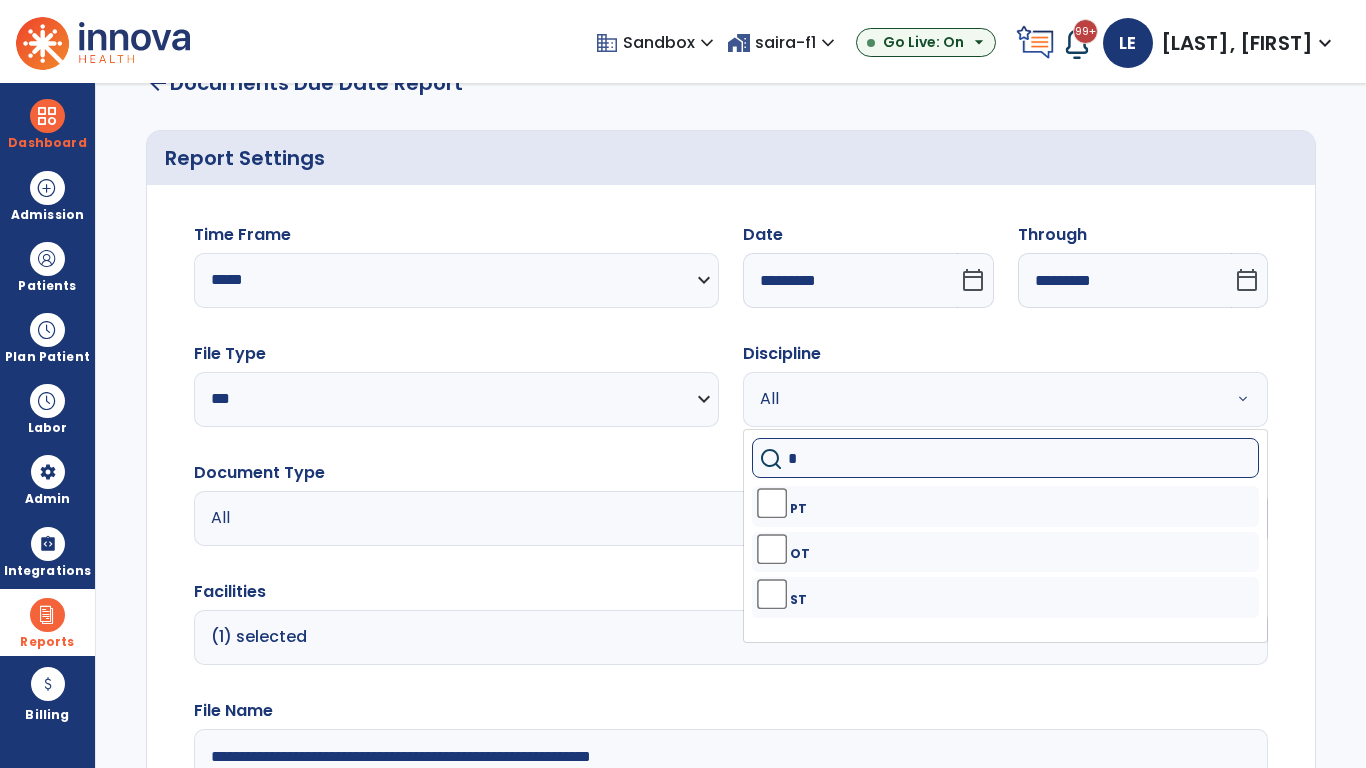 type on "**" 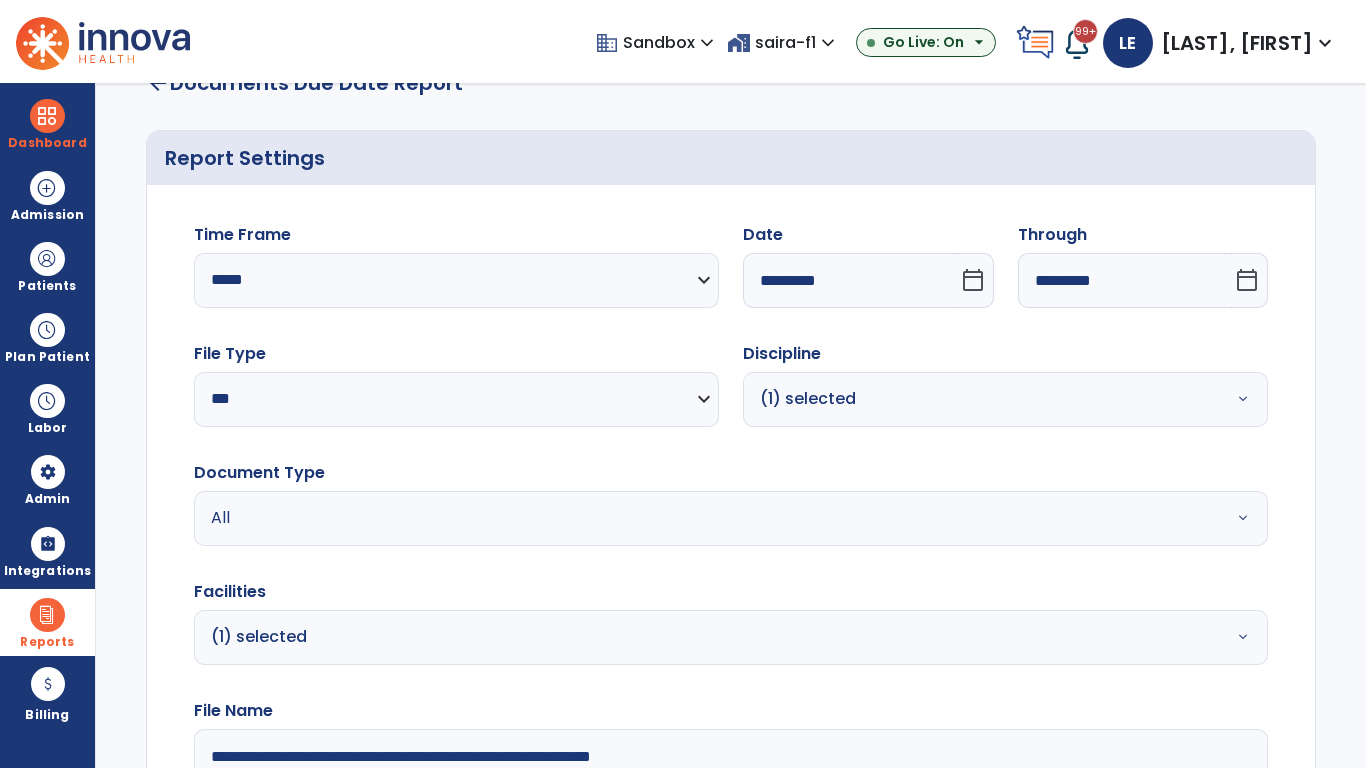 click on "All" at bounding box center (679, 518) 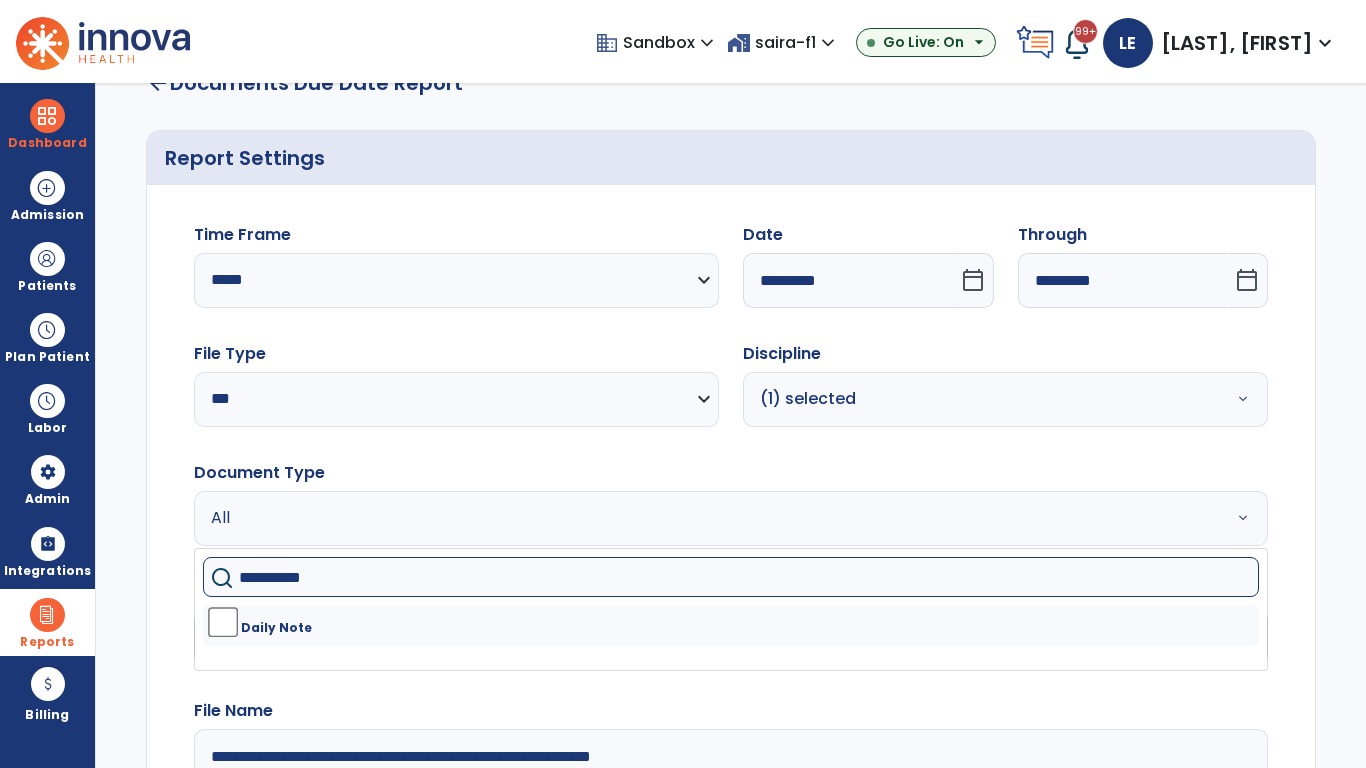 type on "**********" 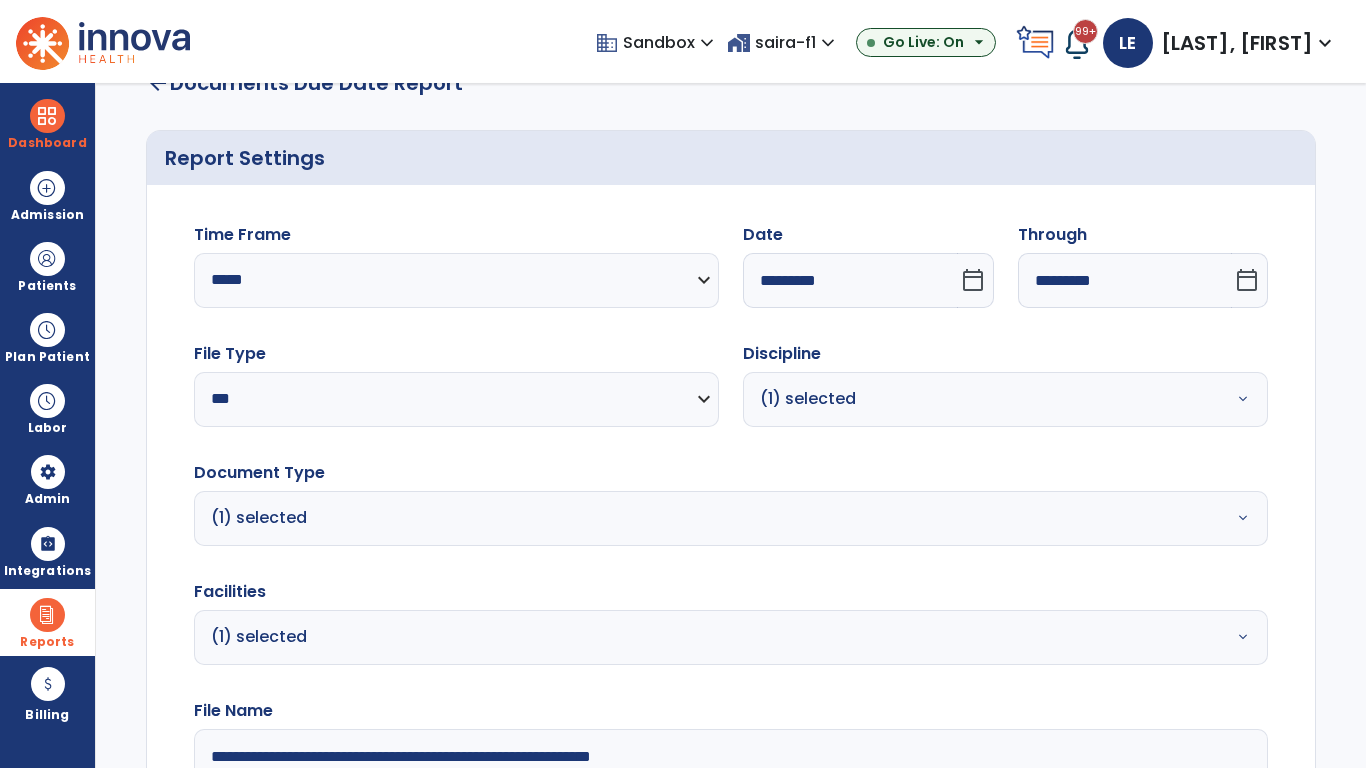 click on "Generate Report" 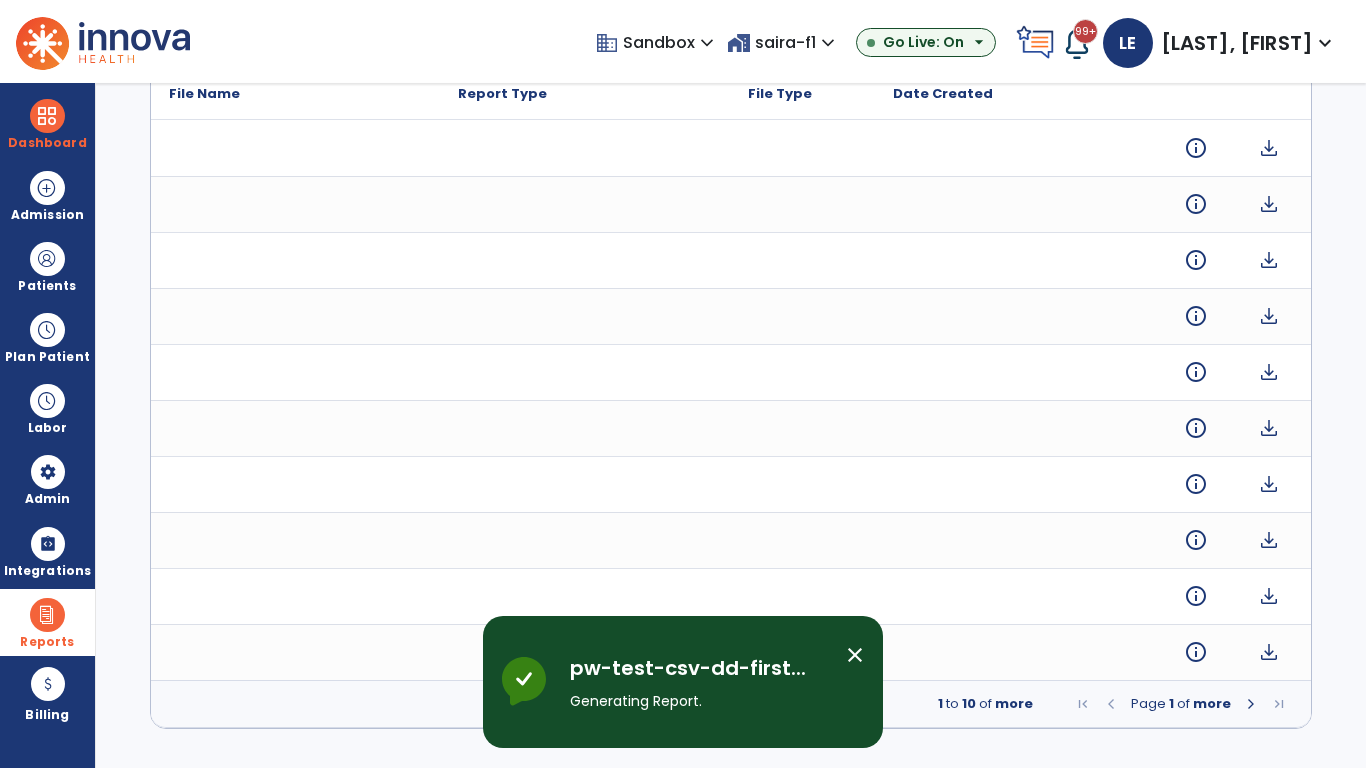 scroll, scrollTop: 0, scrollLeft: 0, axis: both 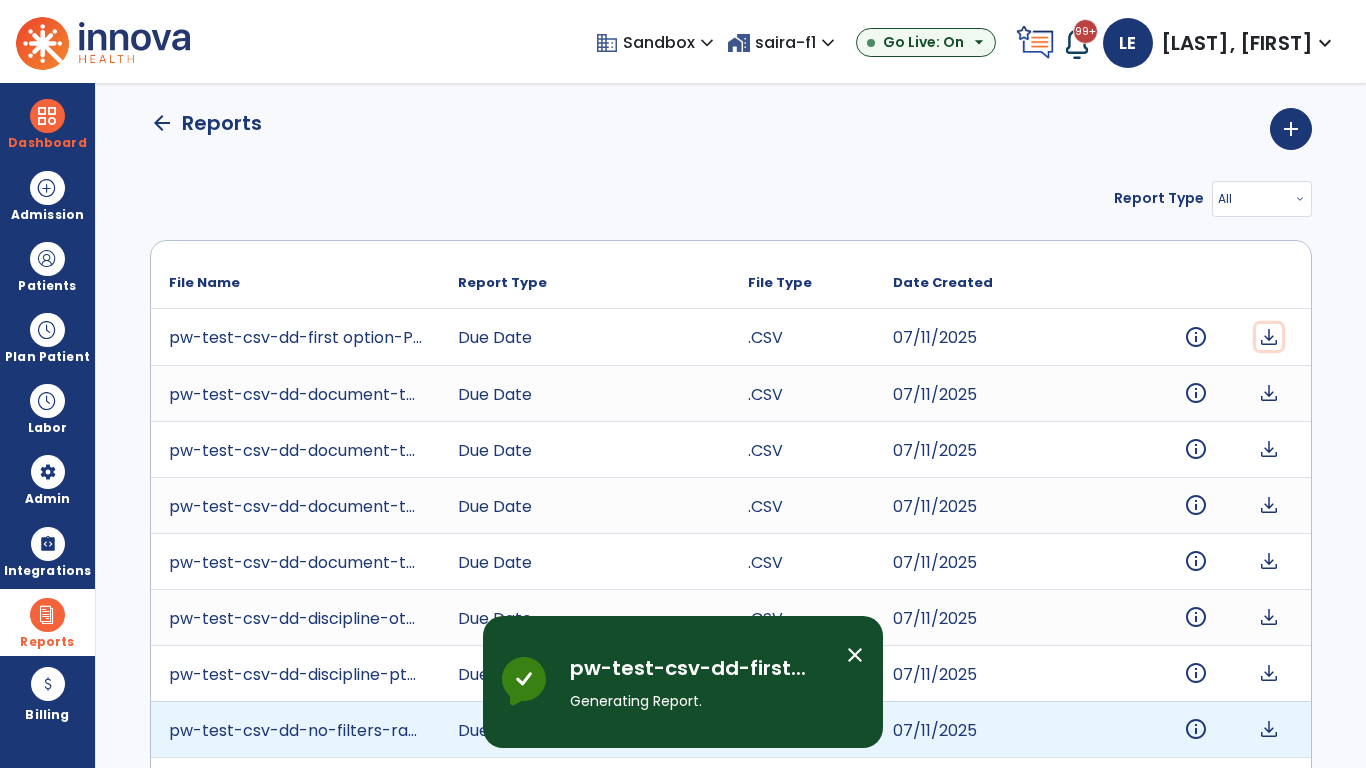 click on "download" 